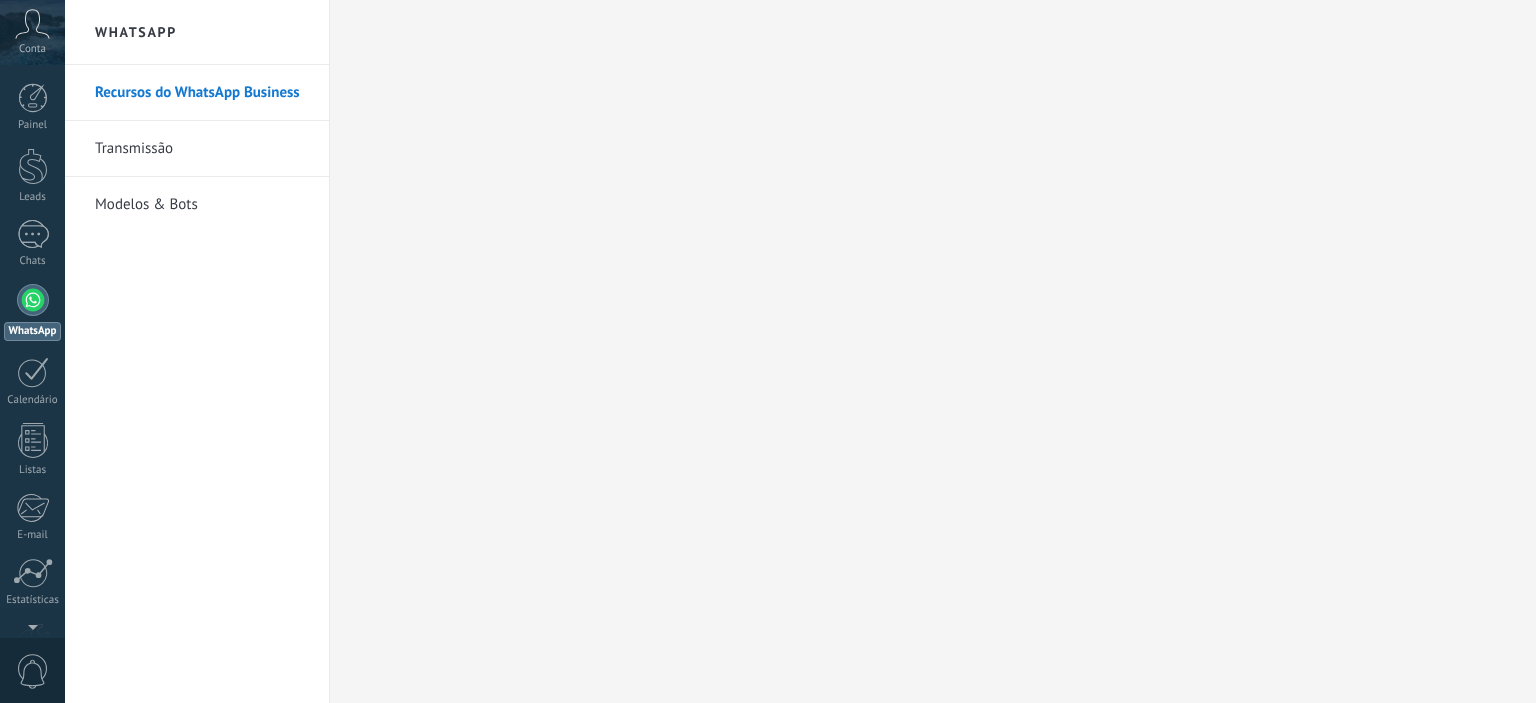 scroll, scrollTop: 0, scrollLeft: 0, axis: both 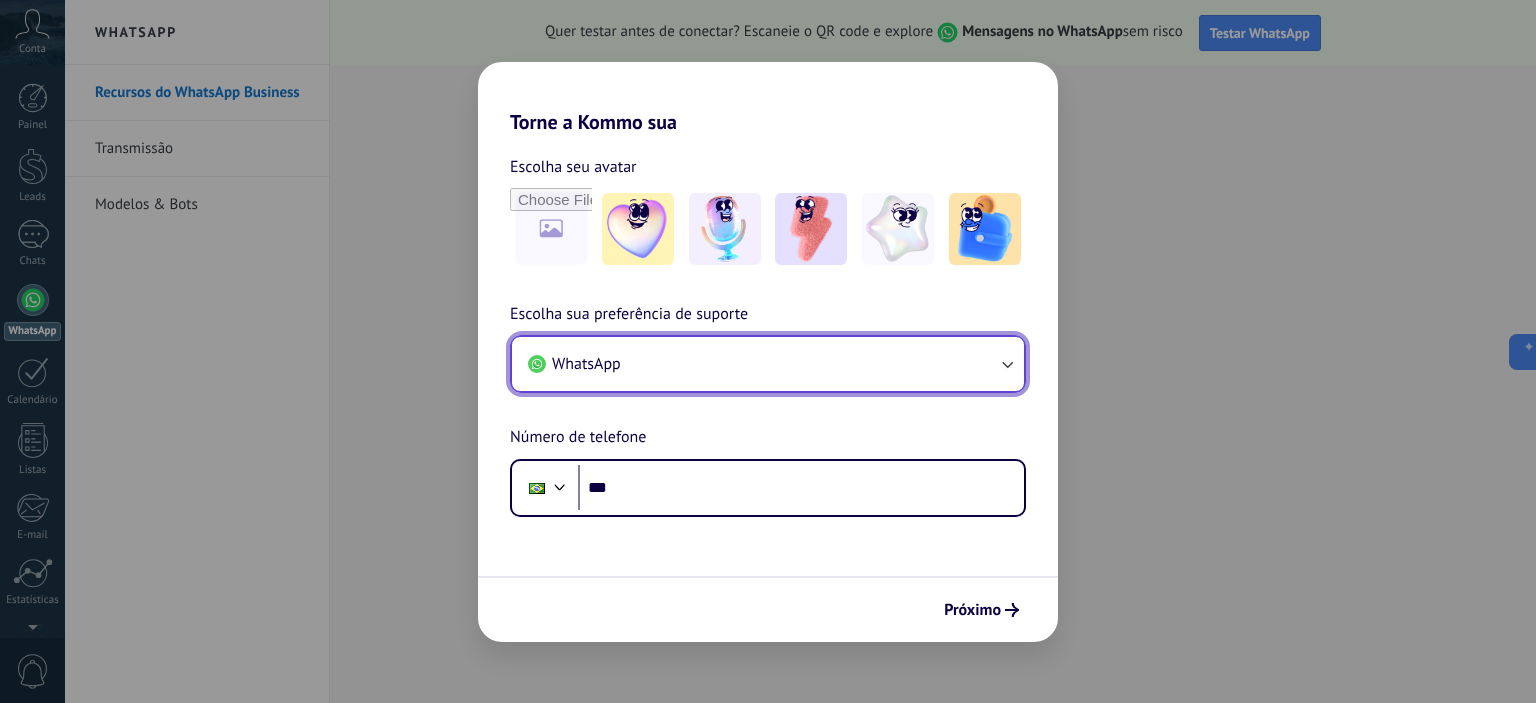 click on "WhatsApp" at bounding box center [768, 364] 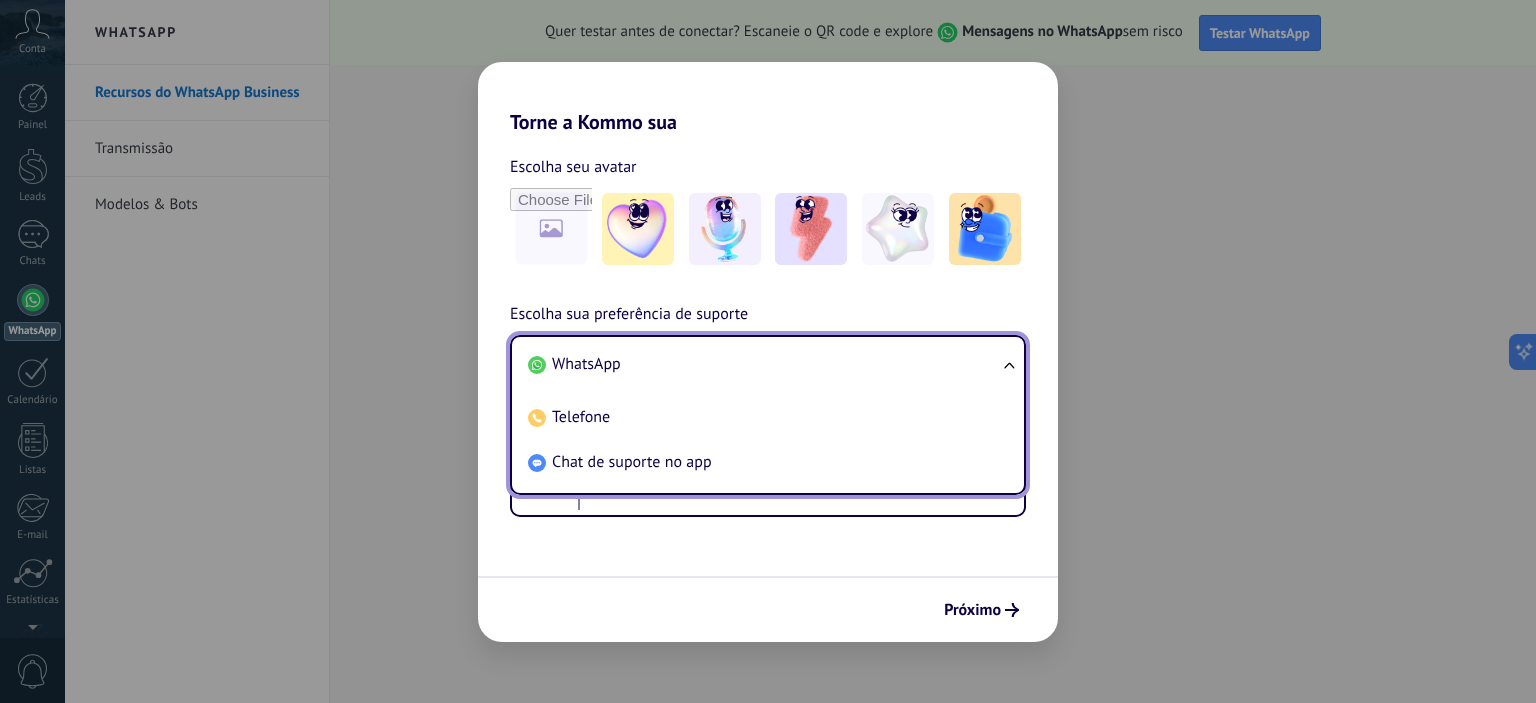 click on "WhatsApp" at bounding box center [764, 364] 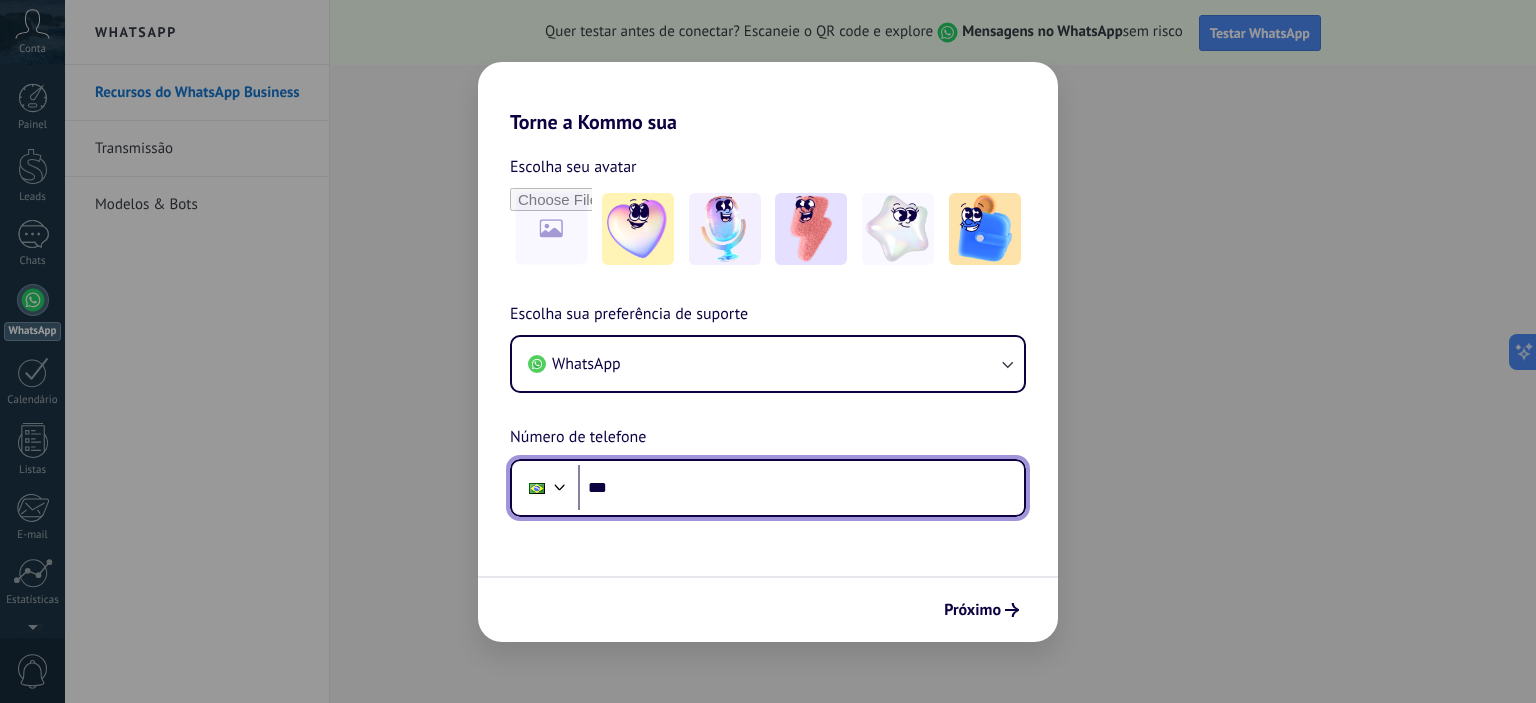 click on "***" at bounding box center (801, 488) 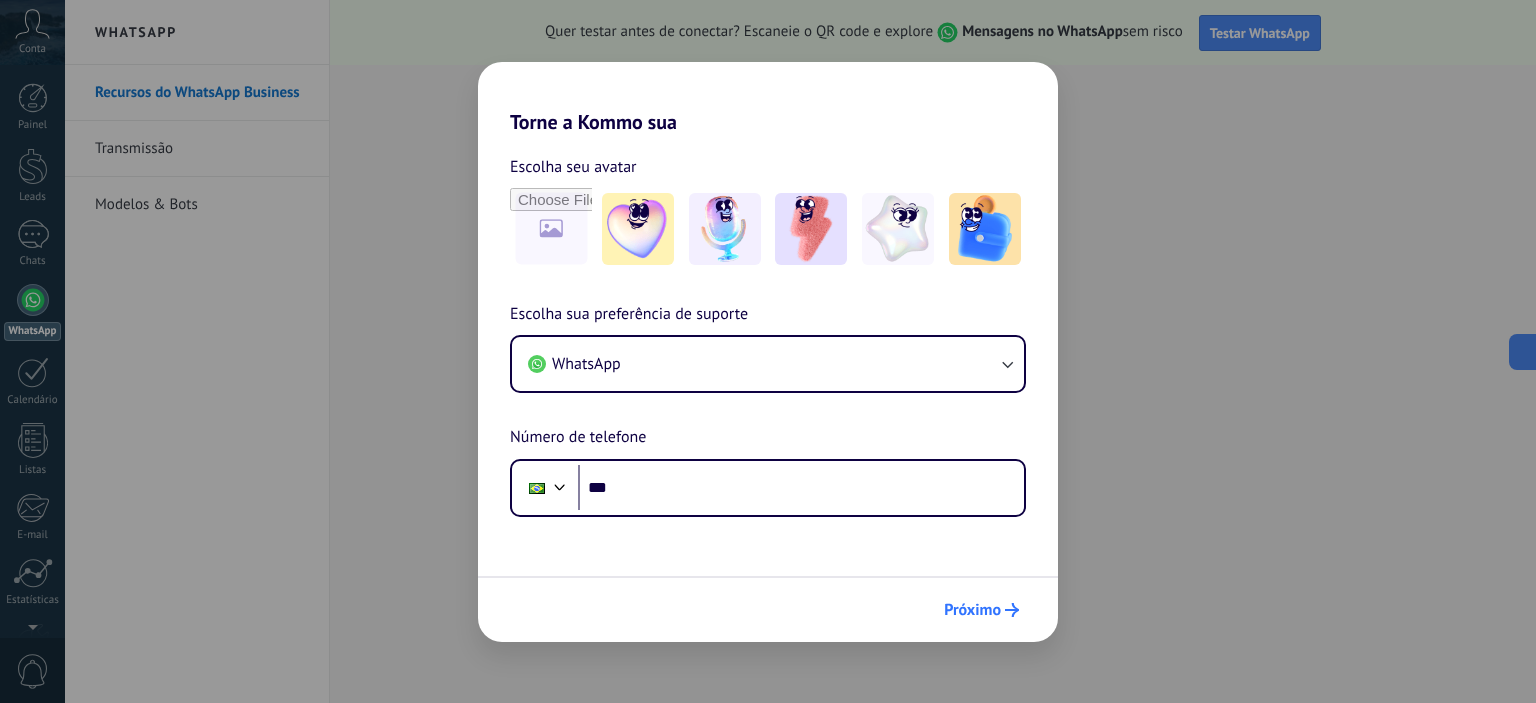 click on "Próximo" at bounding box center (972, 610) 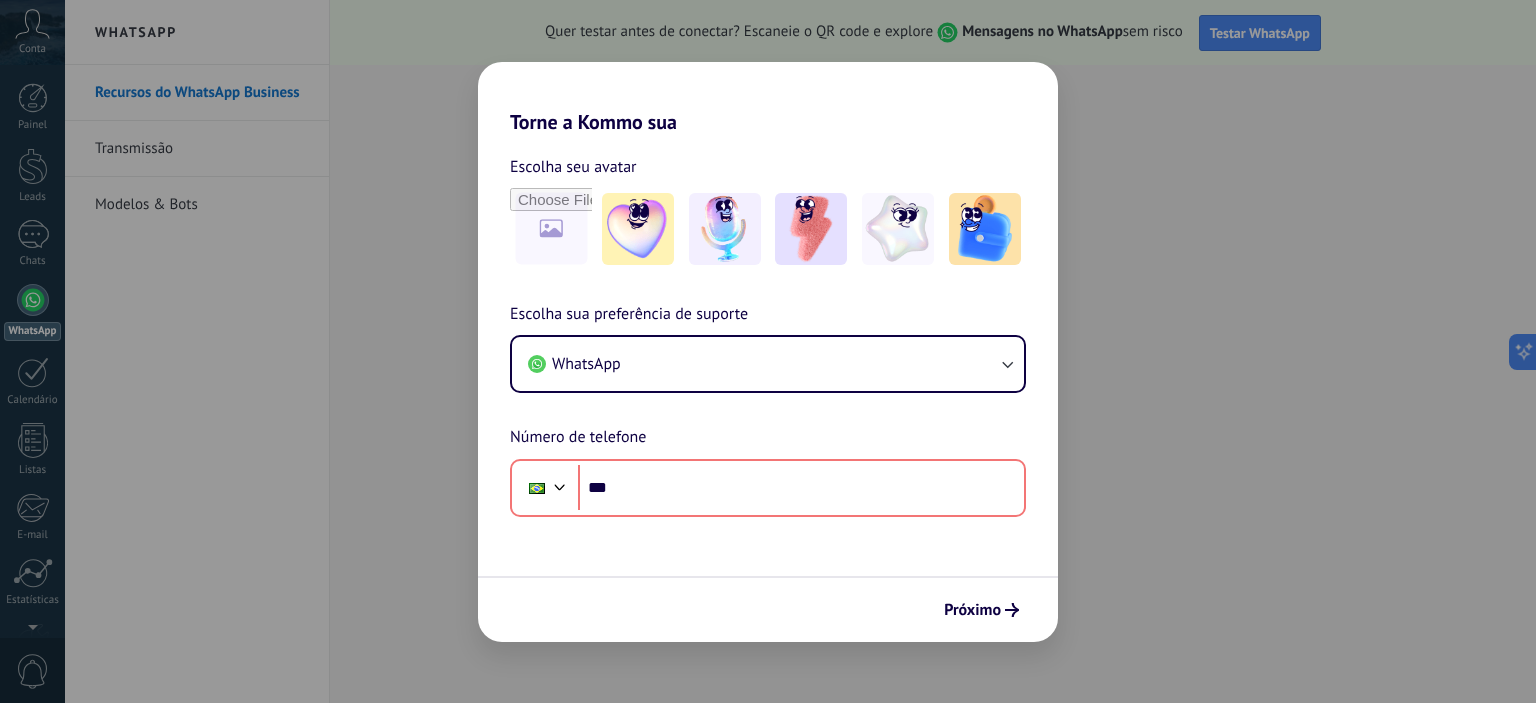 click on "Torne a Kommo sua Escolha seu avatar Escolha sua preferência de suporte WhatsApp Número de telefone Phone *** Próximo" at bounding box center [768, 351] 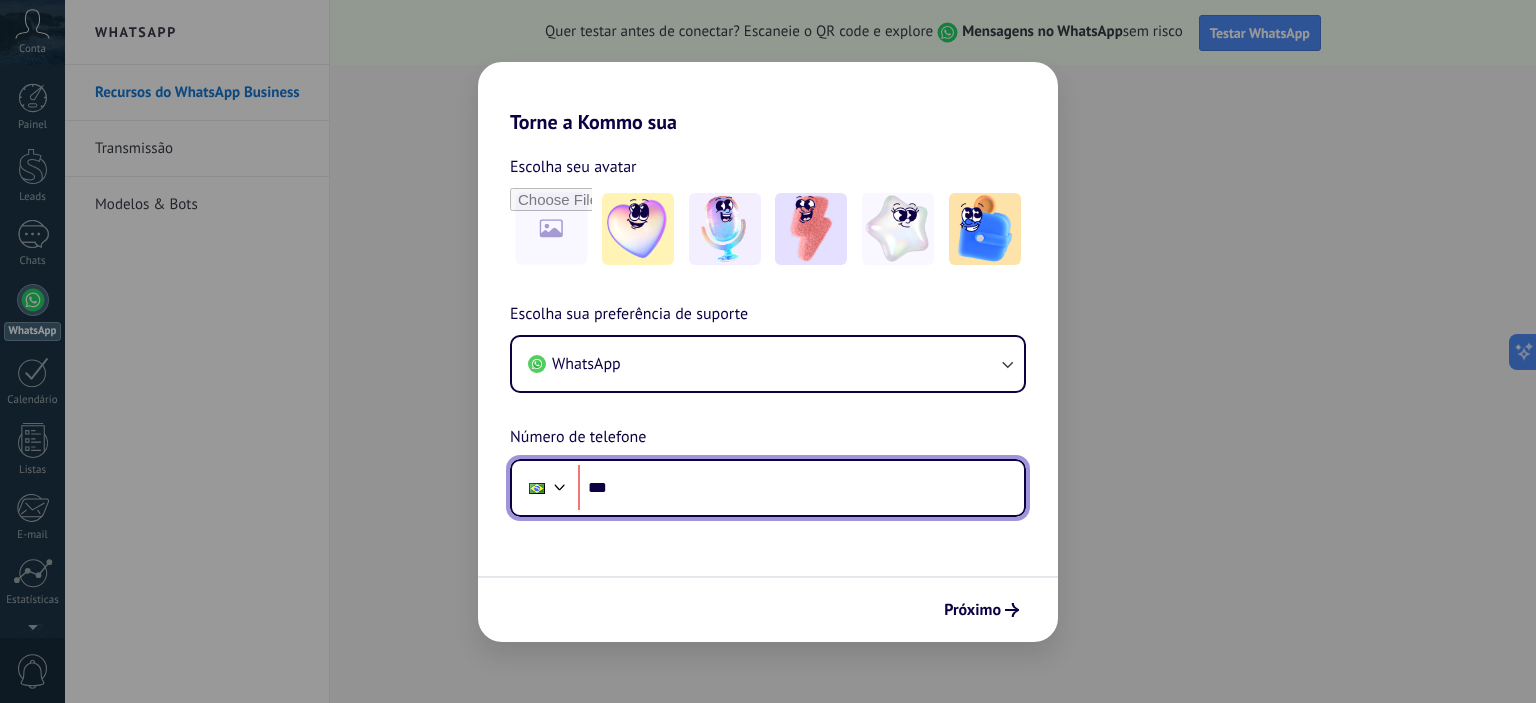 click on "***" at bounding box center [801, 488] 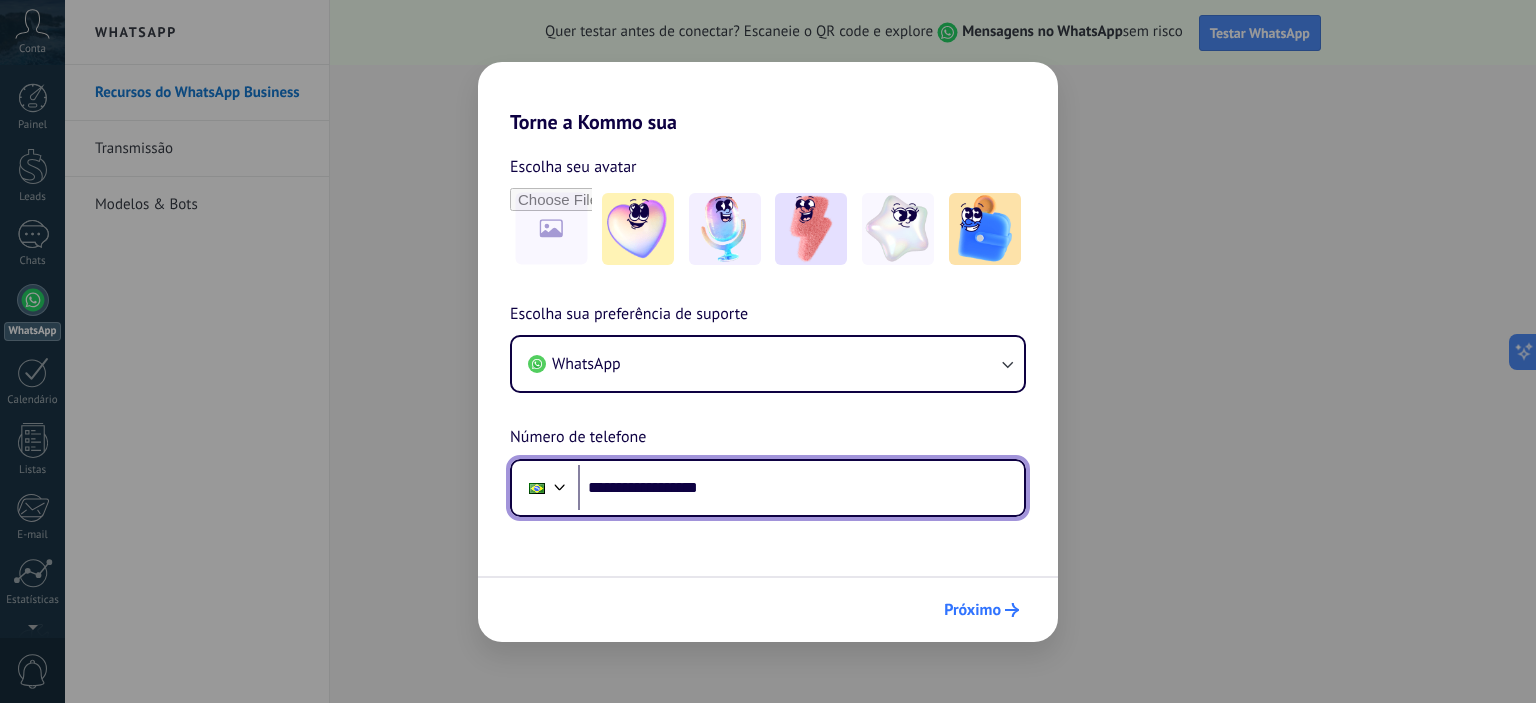 type on "**********" 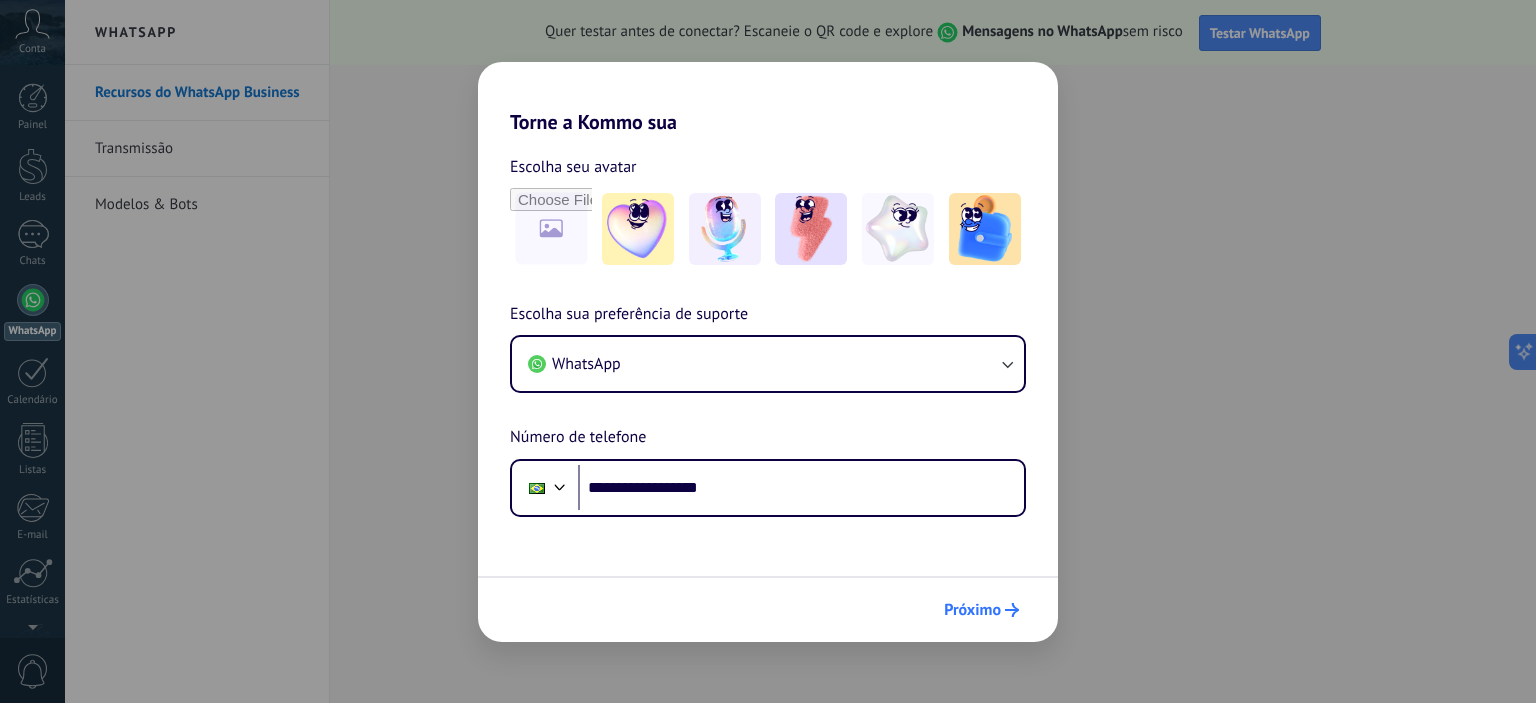 click on "Próximo" at bounding box center [972, 610] 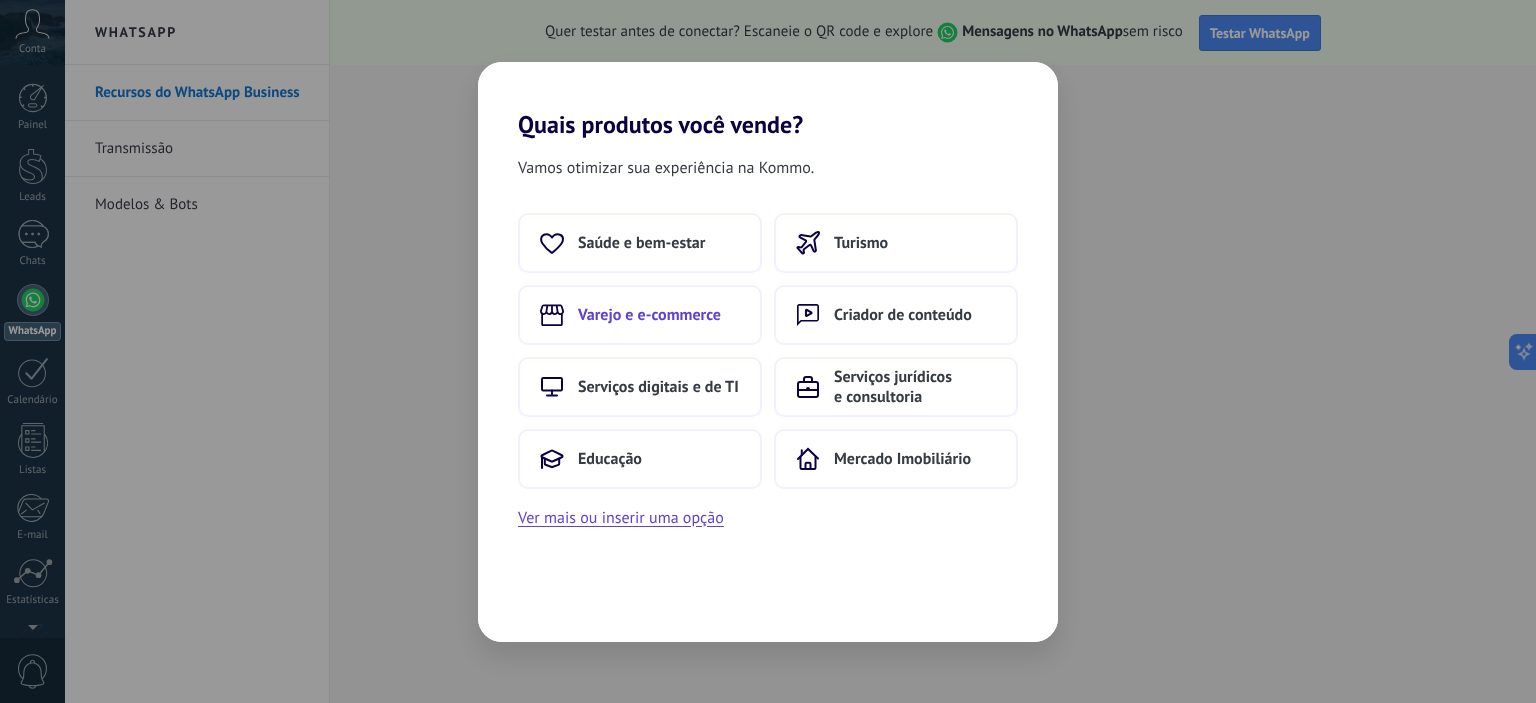click on "Varejo e e-commerce" at bounding box center [641, 243] 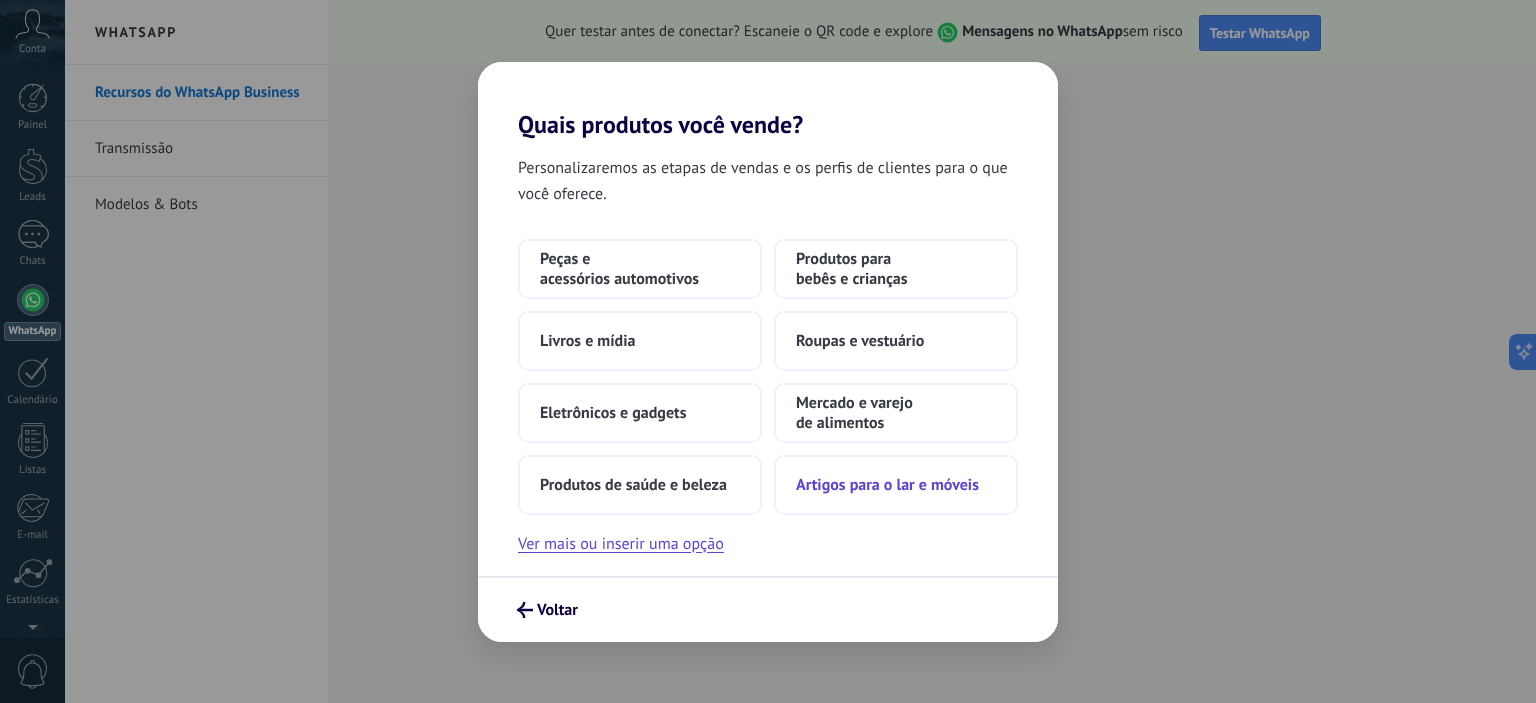 click on "Artigos para o lar e móveis" at bounding box center [640, 269] 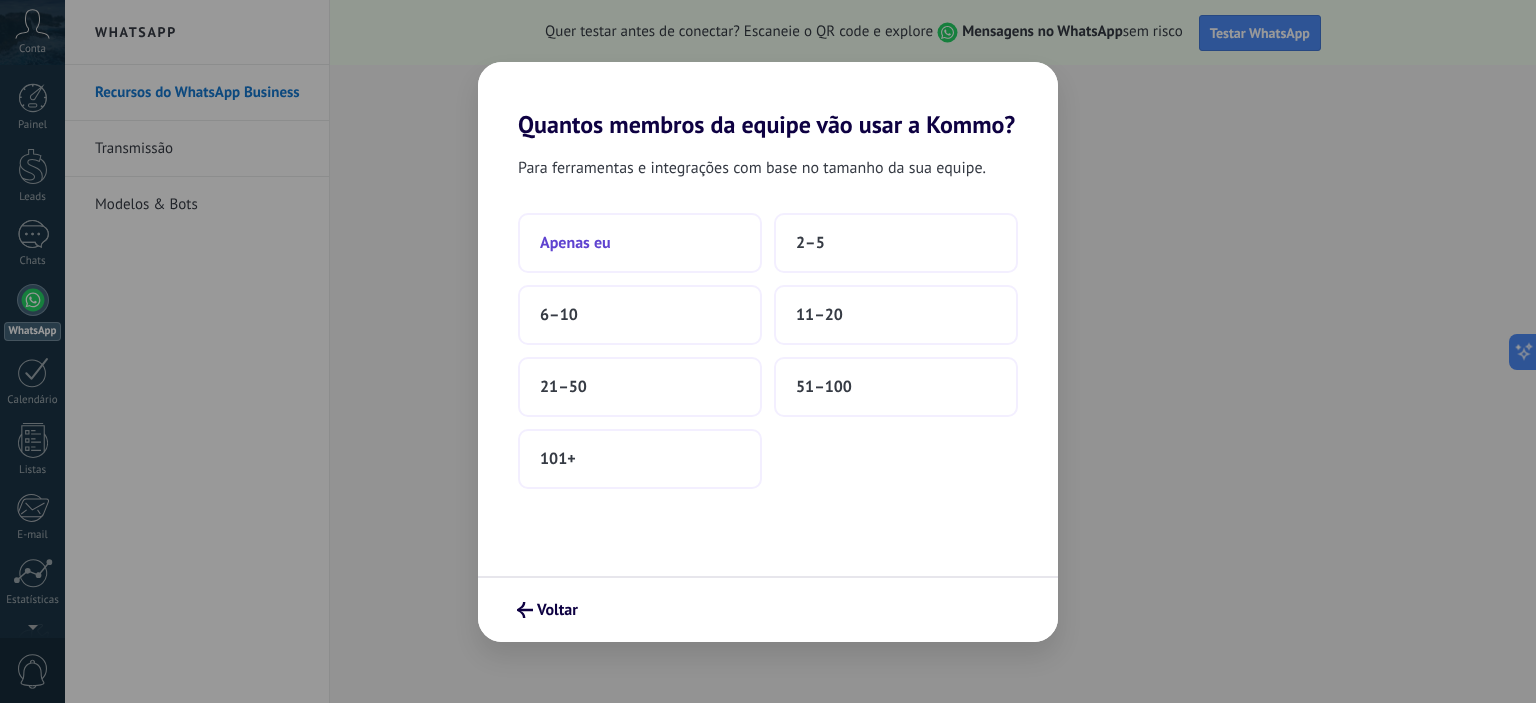 click on "Apenas eu" at bounding box center (640, 243) 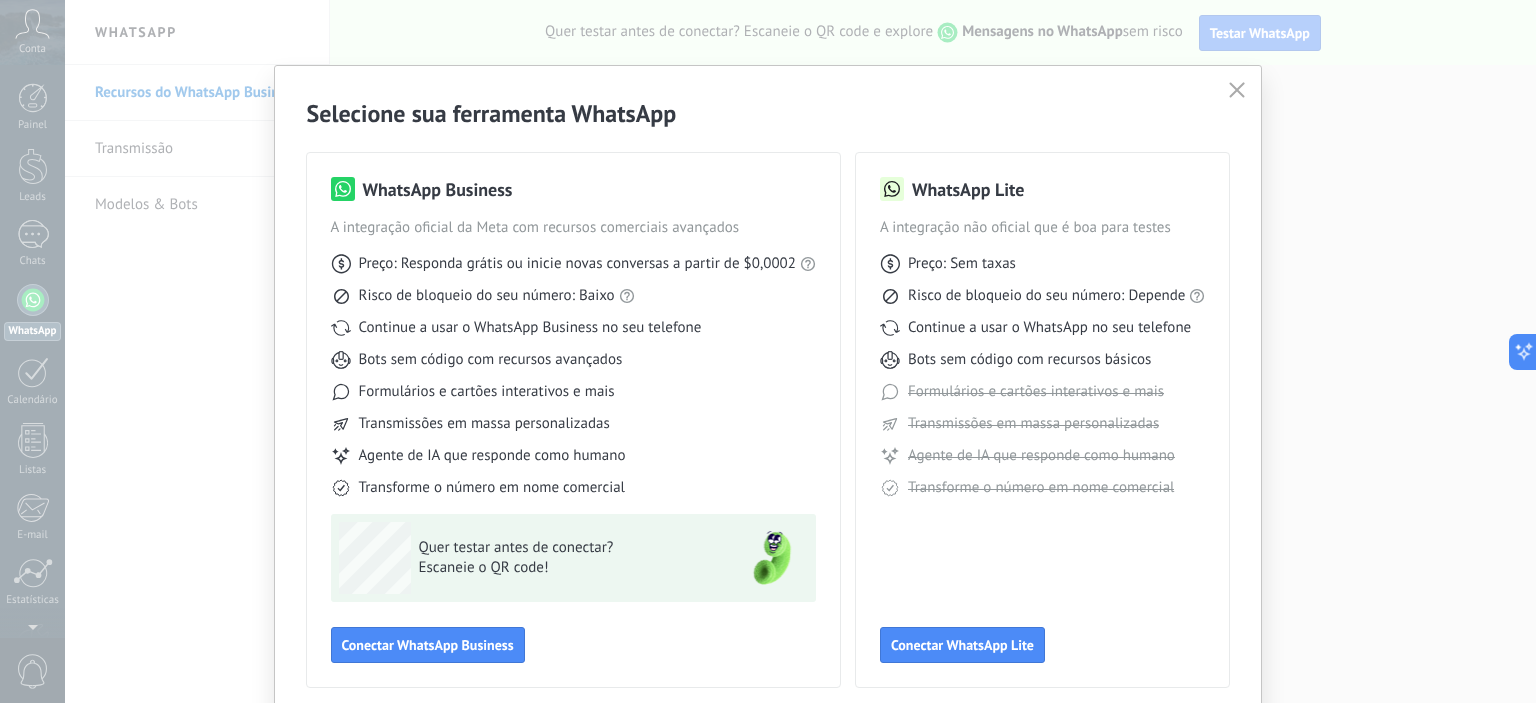 scroll, scrollTop: 81, scrollLeft: 0, axis: vertical 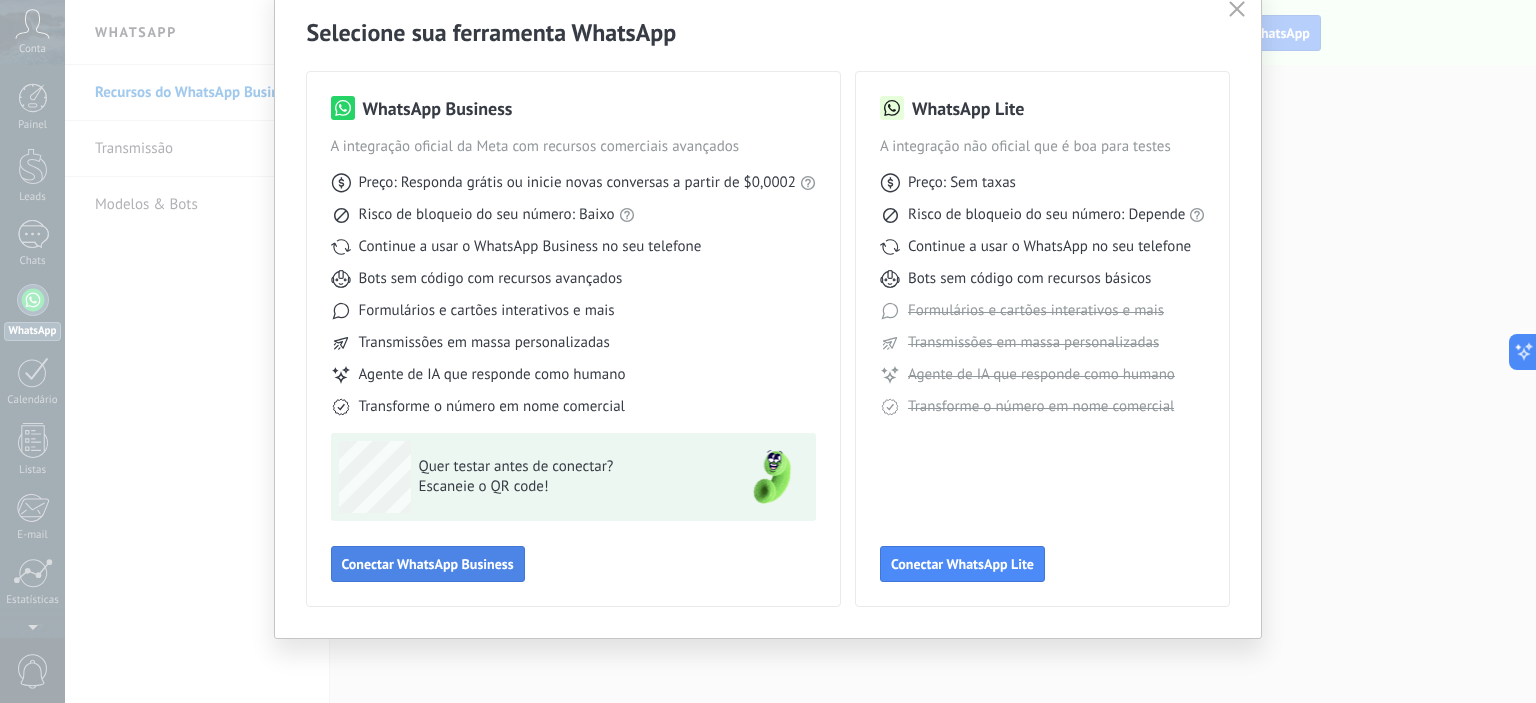 click on "Conectar WhatsApp Business" at bounding box center (428, 564) 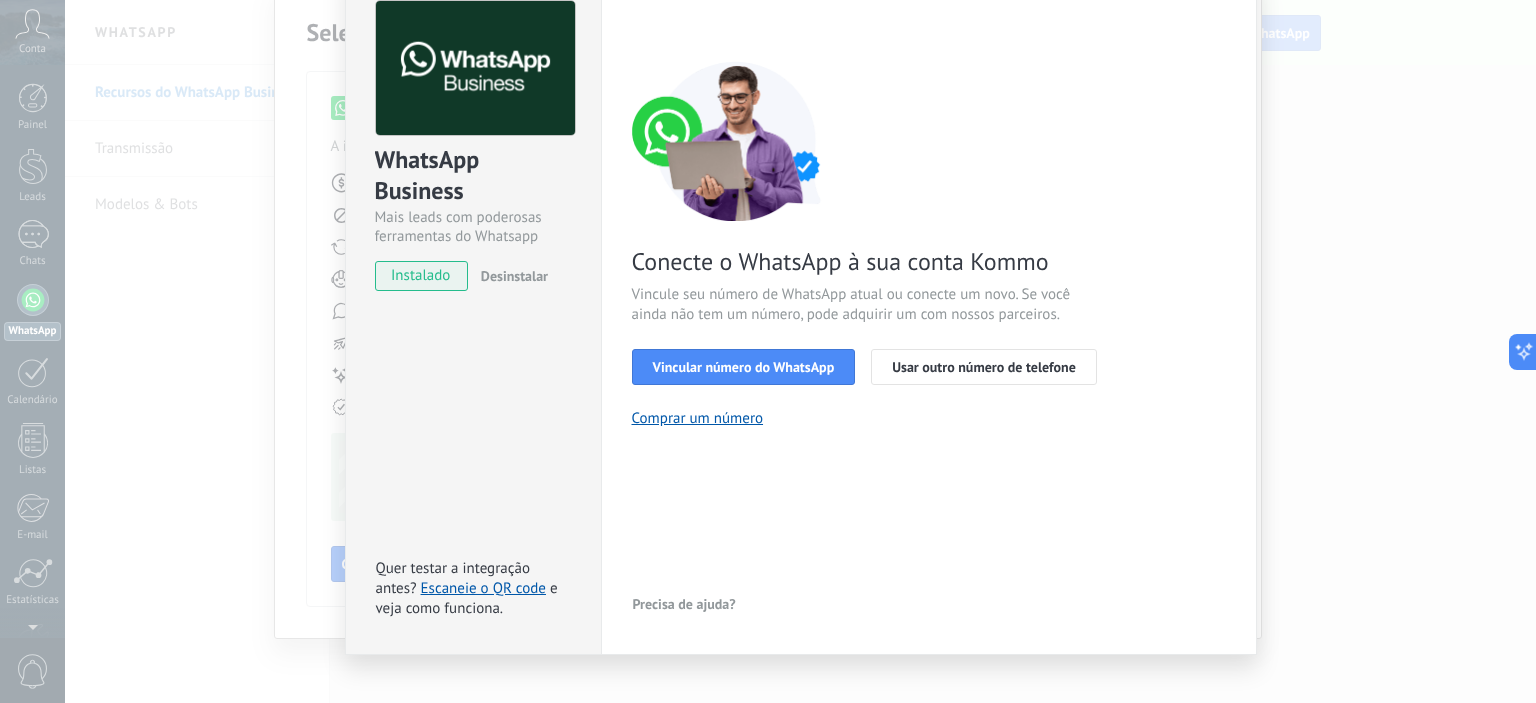scroll, scrollTop: 126, scrollLeft: 0, axis: vertical 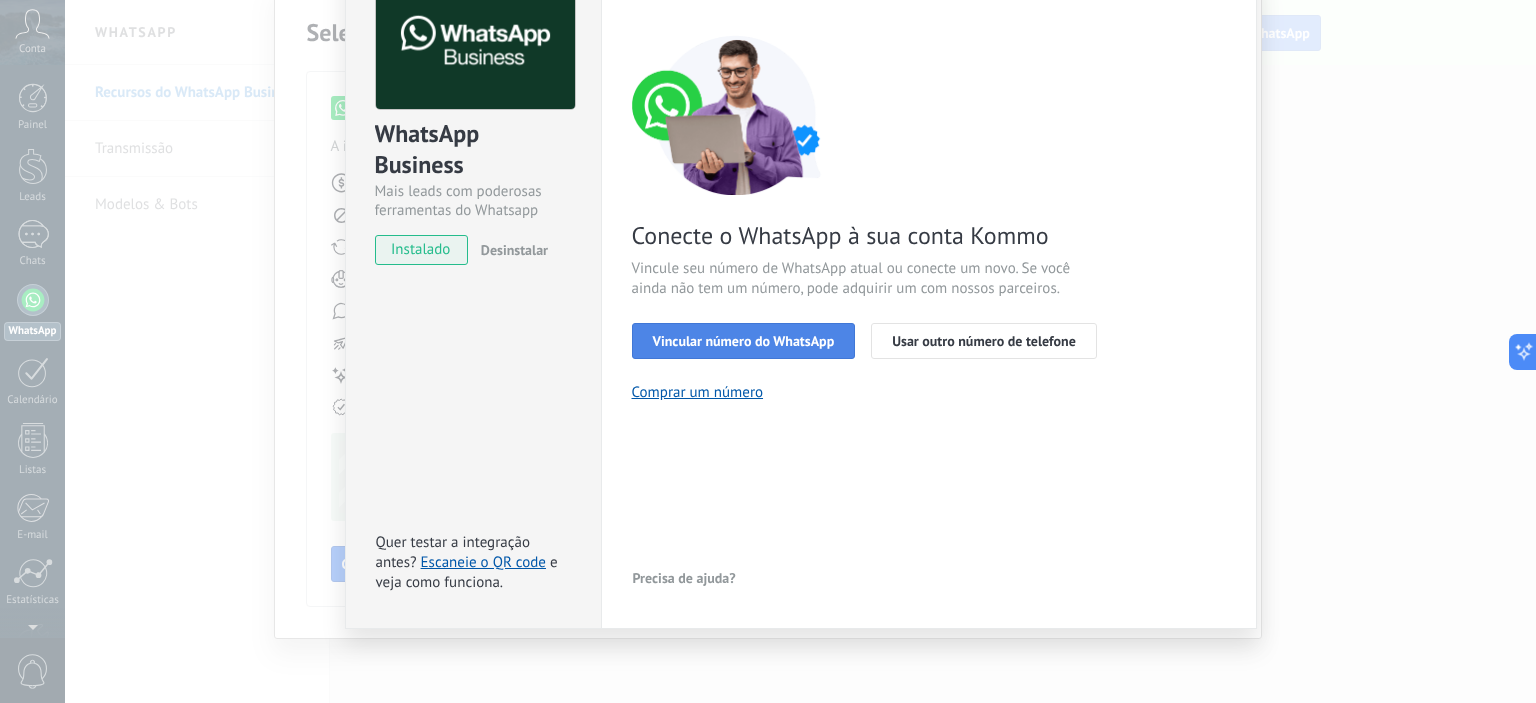 click on "Vincular número do WhatsApp" at bounding box center (744, 341) 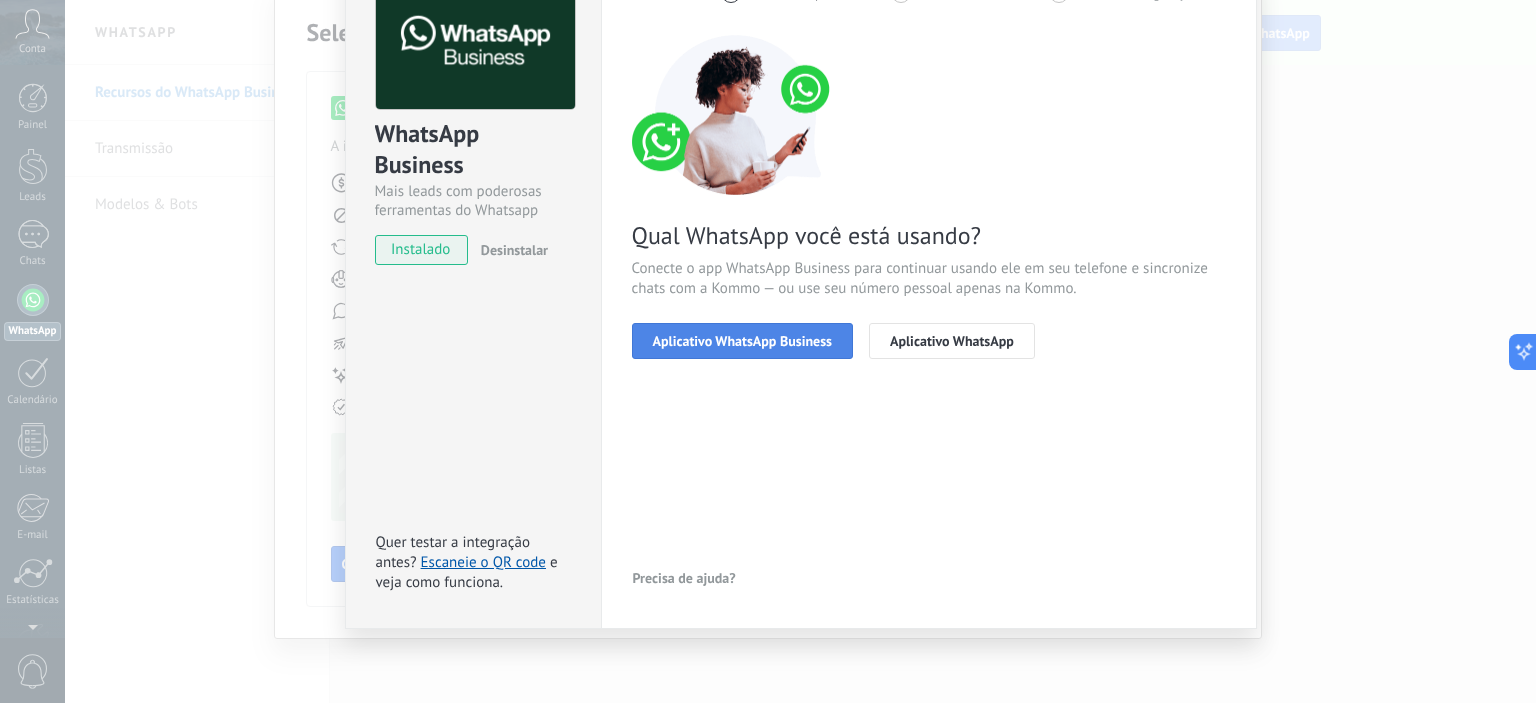 click on "Aplicativo WhatsApp Business" at bounding box center (742, 341) 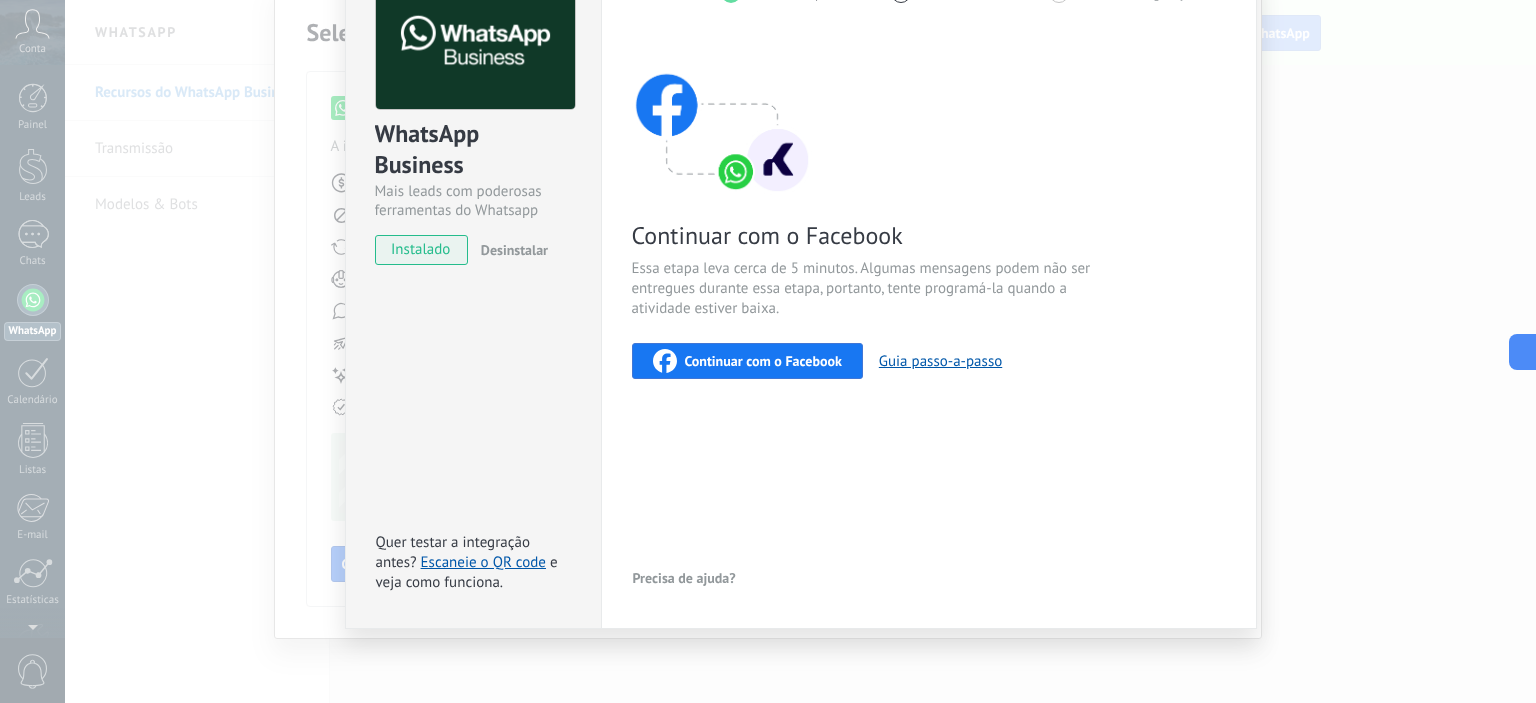 scroll, scrollTop: 0, scrollLeft: 0, axis: both 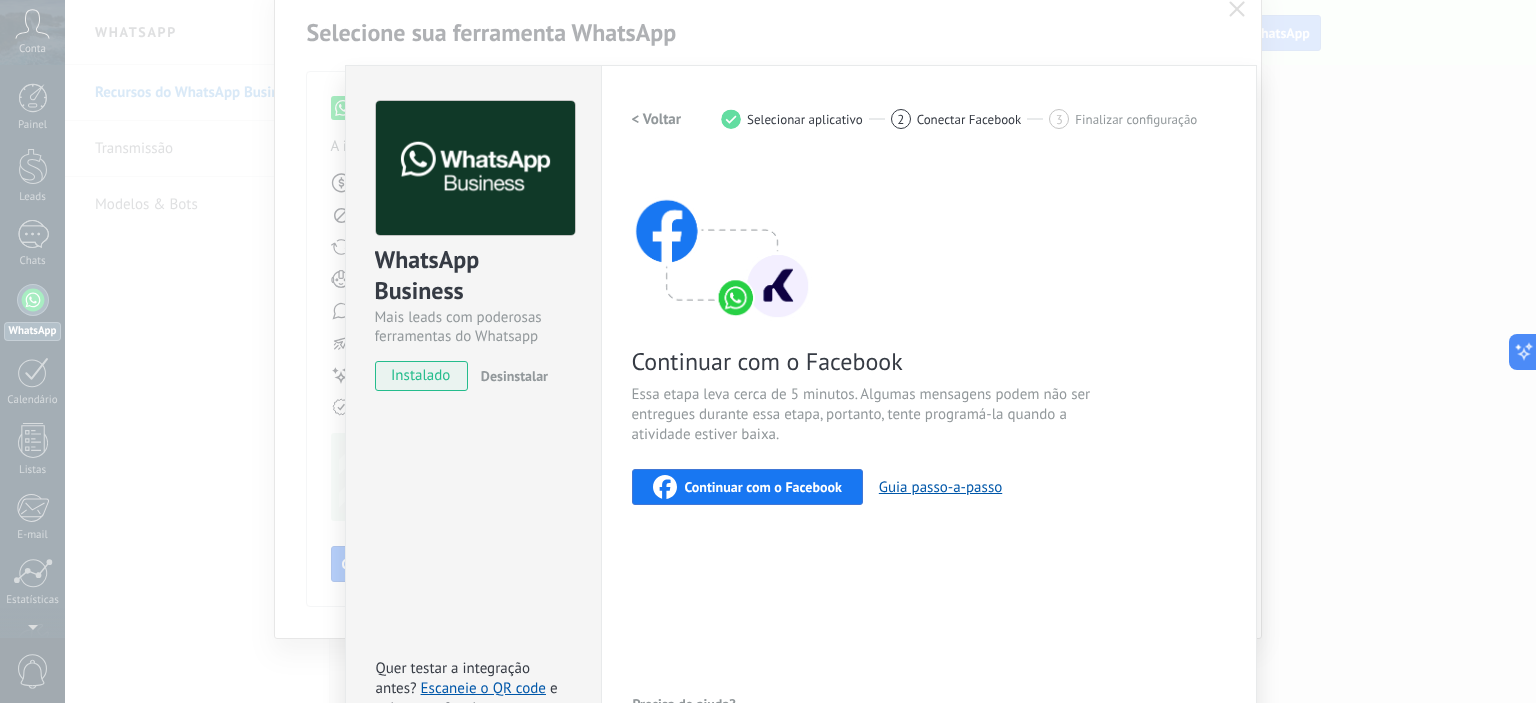 click on "WhatsApp Business Mais leads com poderosas ferramentas do Whatsapp instalado Desinstalar Quer testar a integração antes?   Escaneie o QR code   e veja como funciona. Configurações Autorização This tab logs the users who have granted integration access to this account. If you want to to remove a user's ability to send requests to the account on behalf of this integration, you can revoke access. If access is revoked from all users, the integration will stop working. This app is installed, but no one has given it access yet. WhatsApp Cloud API Mais _:  Salvar < Voltar 1 Selecionar aplicativo 2 Conectar Facebook 3 Finalizar configuração Continuar com o Facebook Essa etapa leva cerca de 5 minutos. Algumas mensagens podem não ser entregues durante essa etapa, portanto, tente programá-la quando a atividade estiver baixa. Continuar com o Facebook Guia passo-a-passo Precisa de ajuda?" at bounding box center [800, 351] 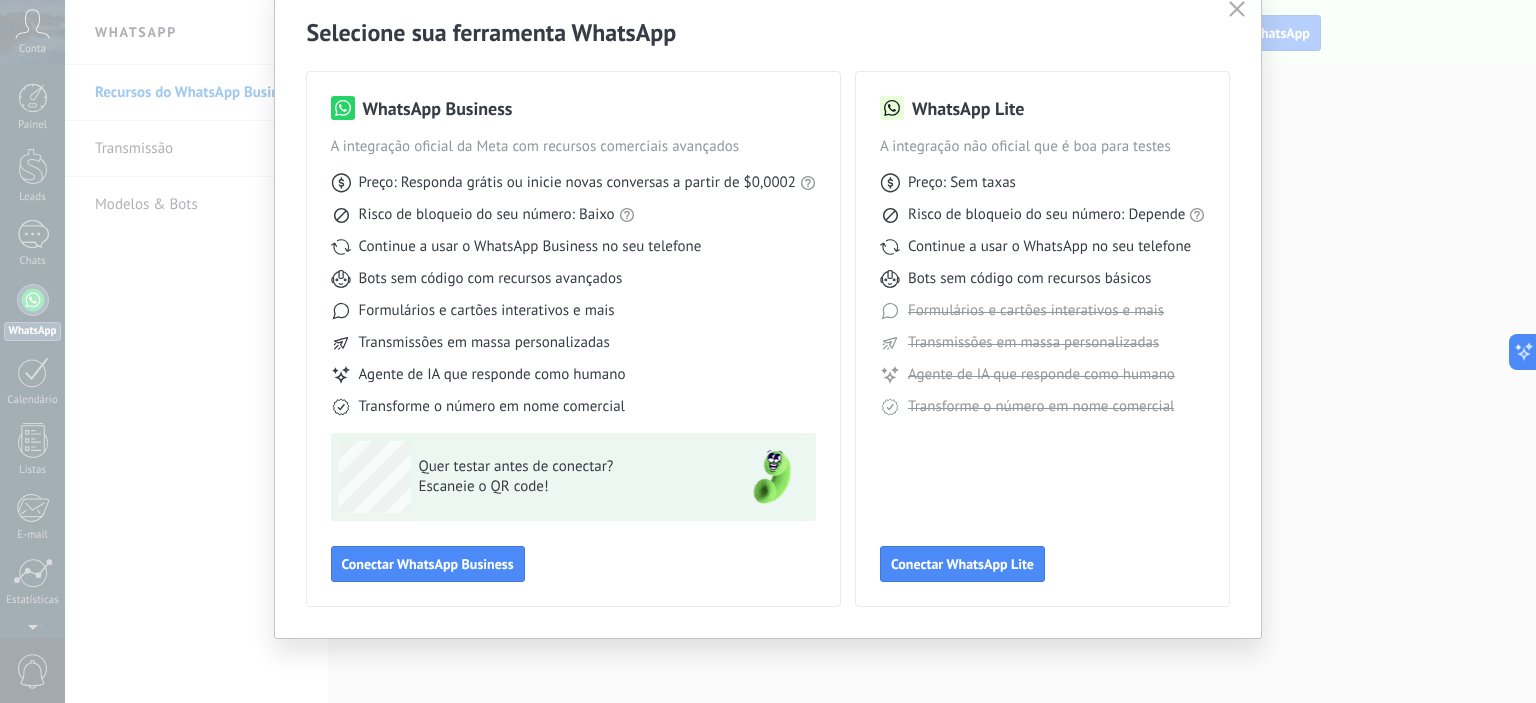 click at bounding box center (1237, 9) 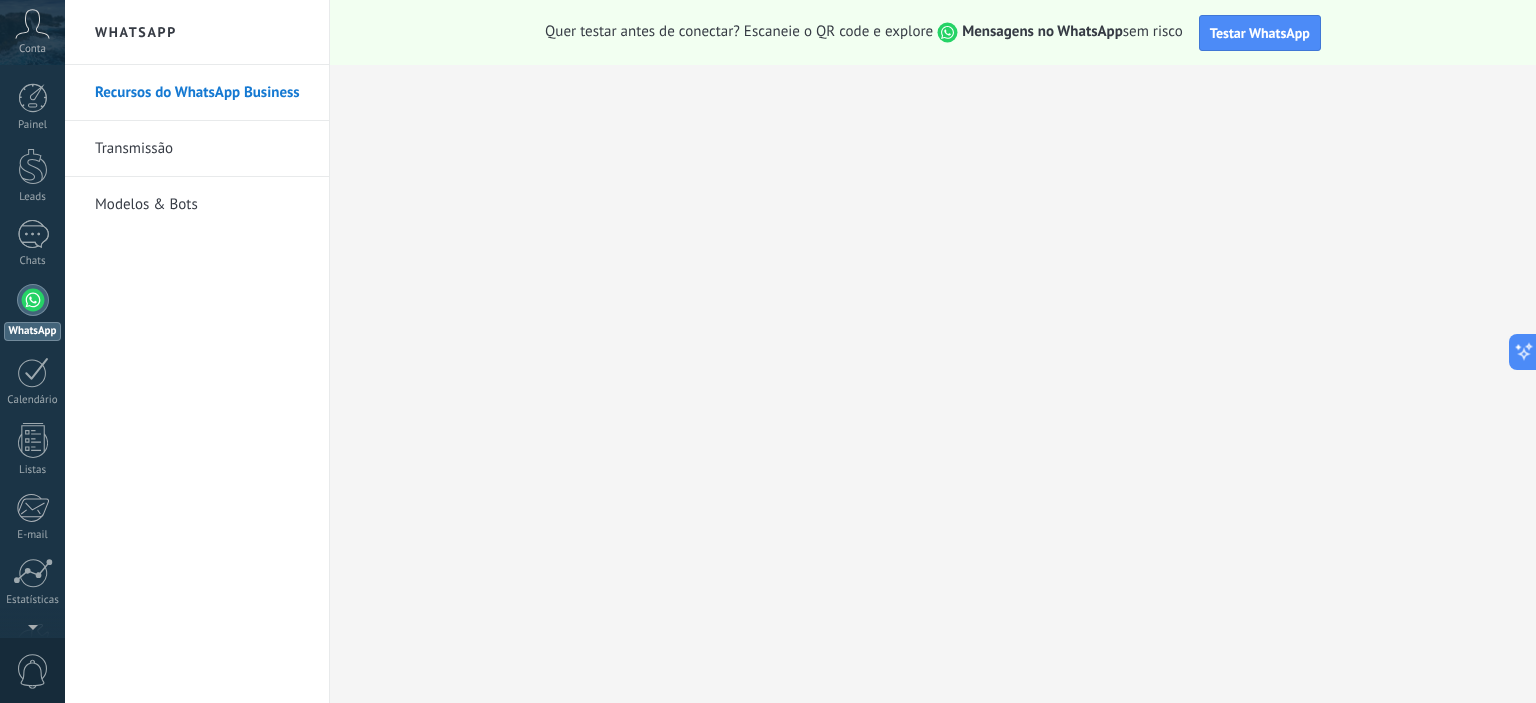 scroll, scrollTop: 0, scrollLeft: 0, axis: both 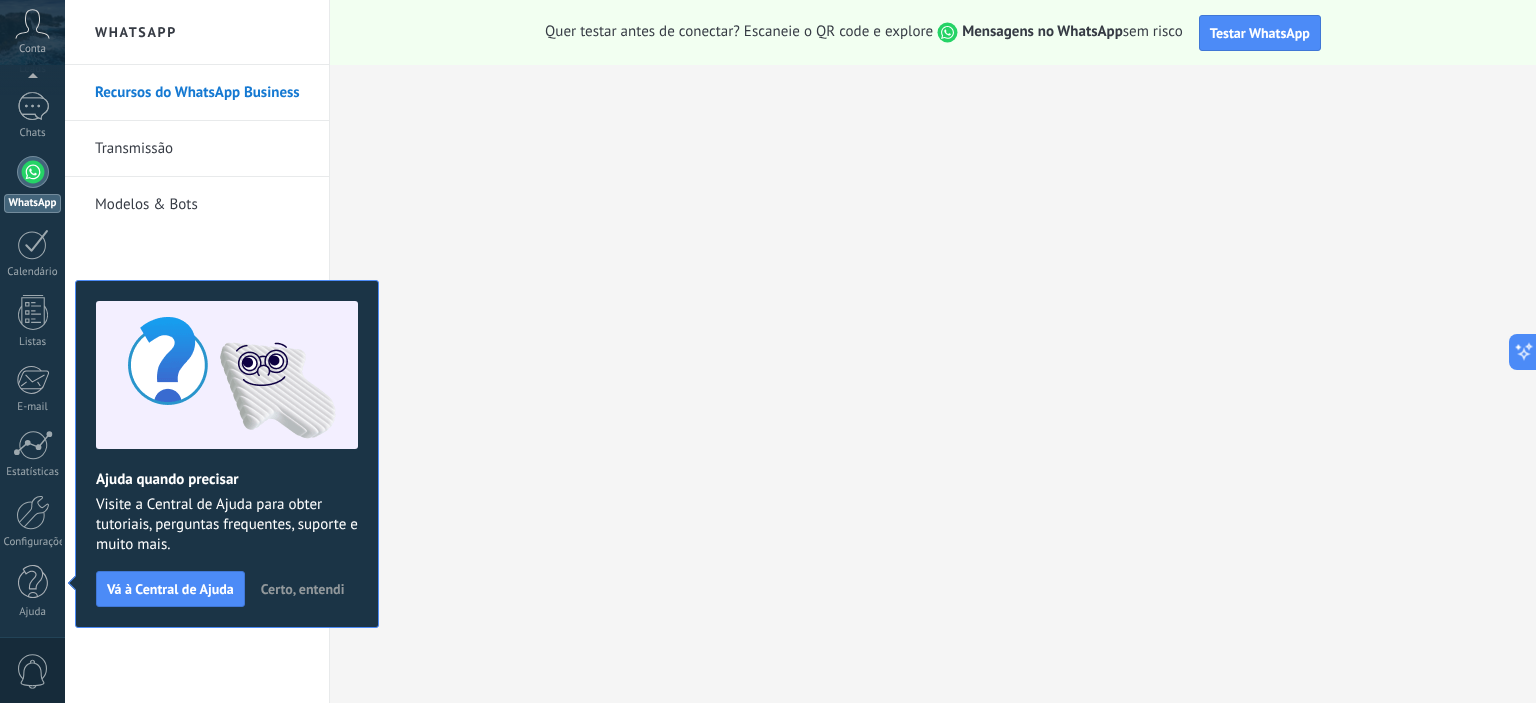 click on "Certo, entendi" at bounding box center [303, 589] 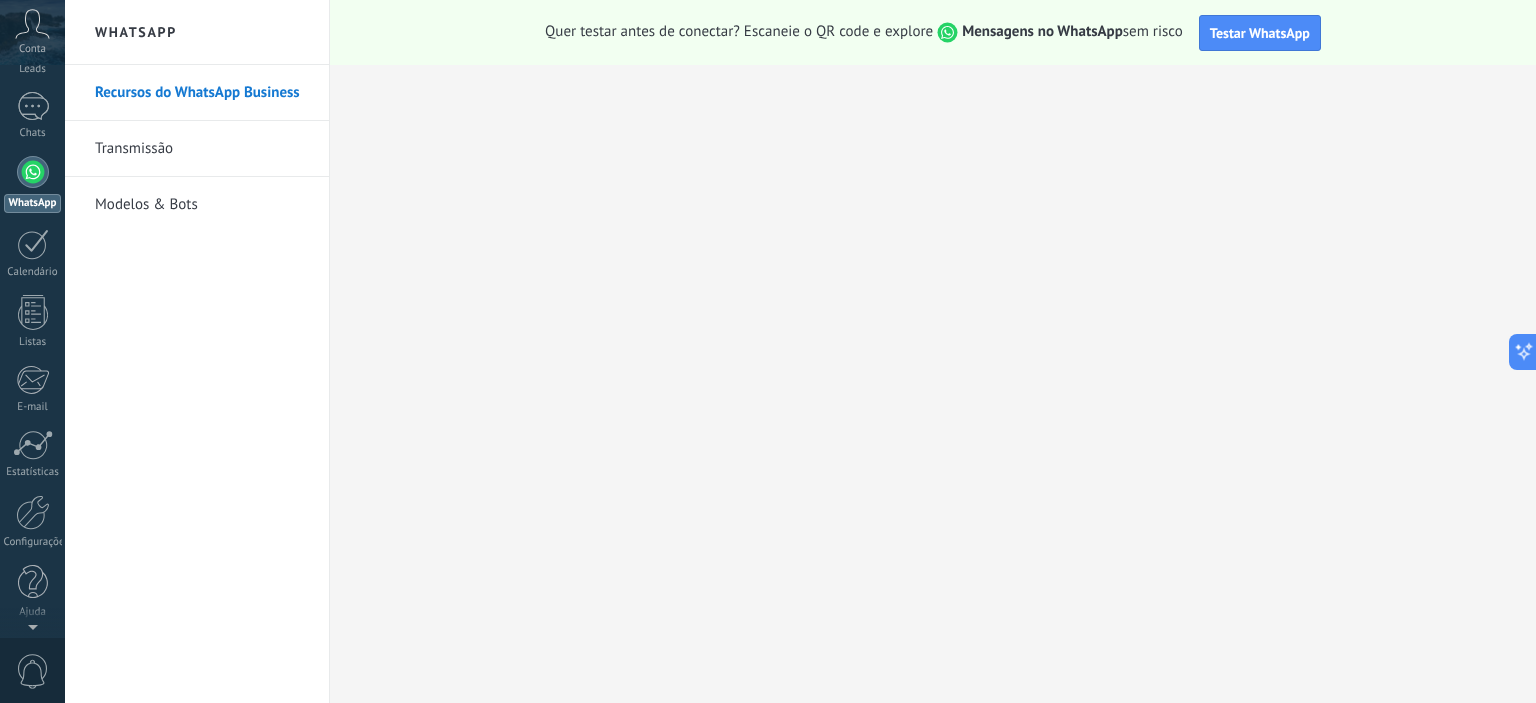 scroll, scrollTop: 0, scrollLeft: 0, axis: both 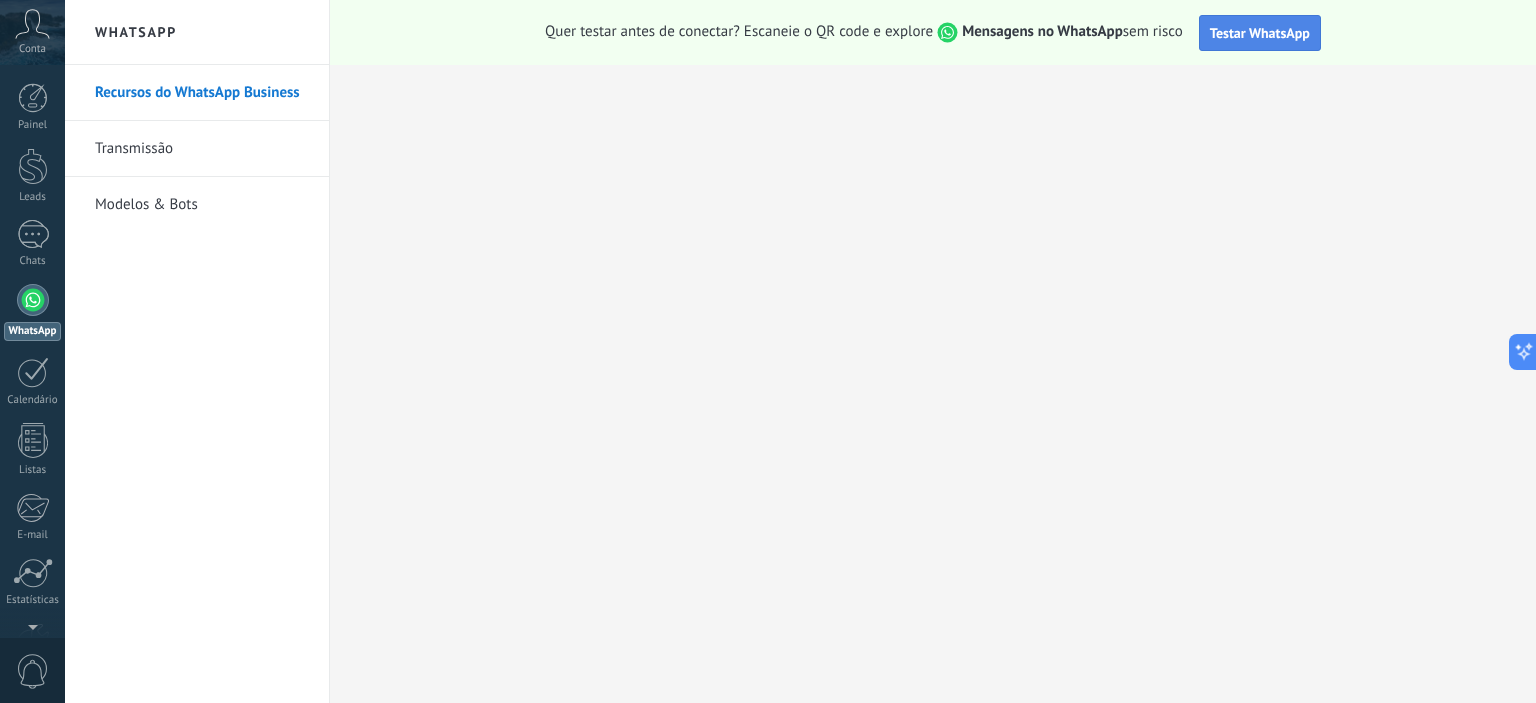 click on "Testar WhatsApp" at bounding box center (1260, 33) 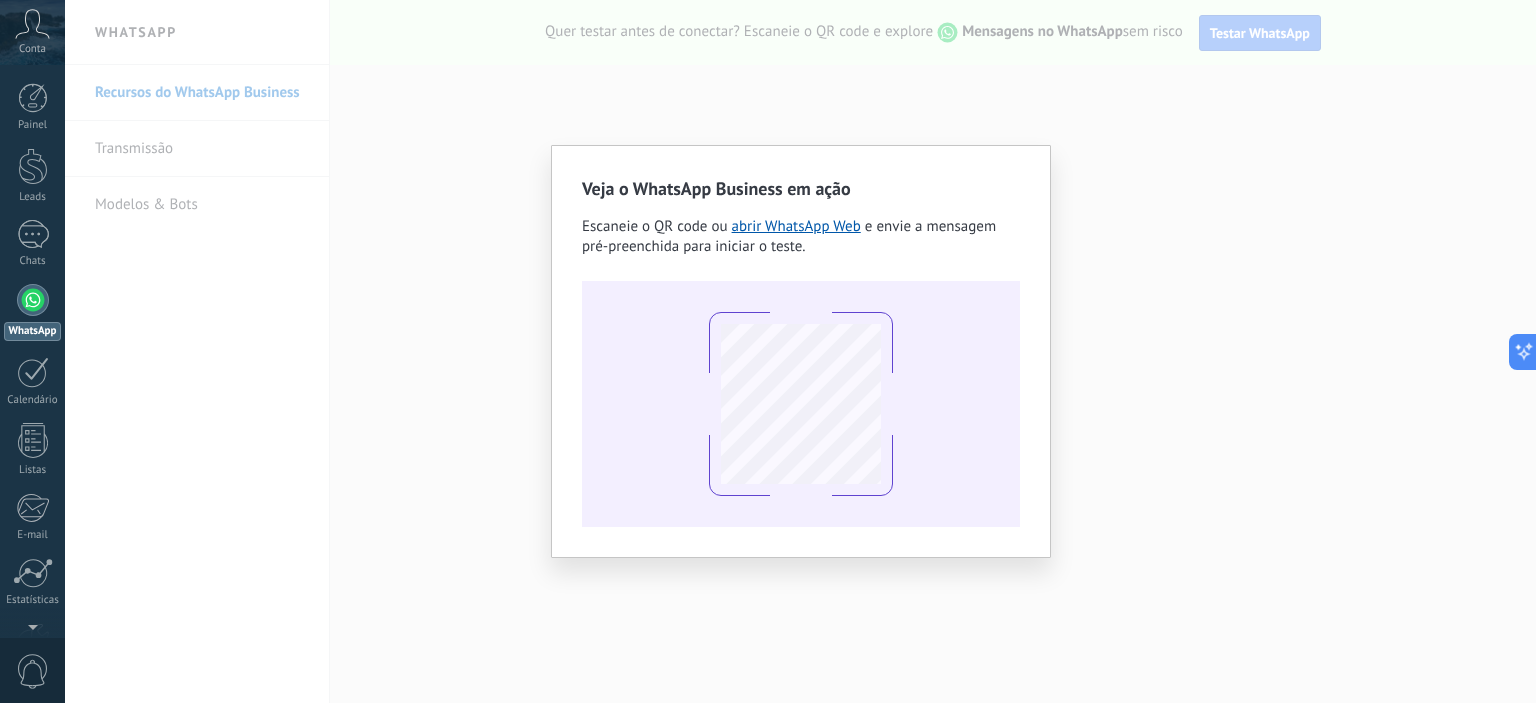click on "Veja o WhatsApp Business em ação Escaneie o QR code ou   abrir WhatsApp Web   e envie a mensagem pré-preenchida para iniciar o teste." at bounding box center (800, 351) 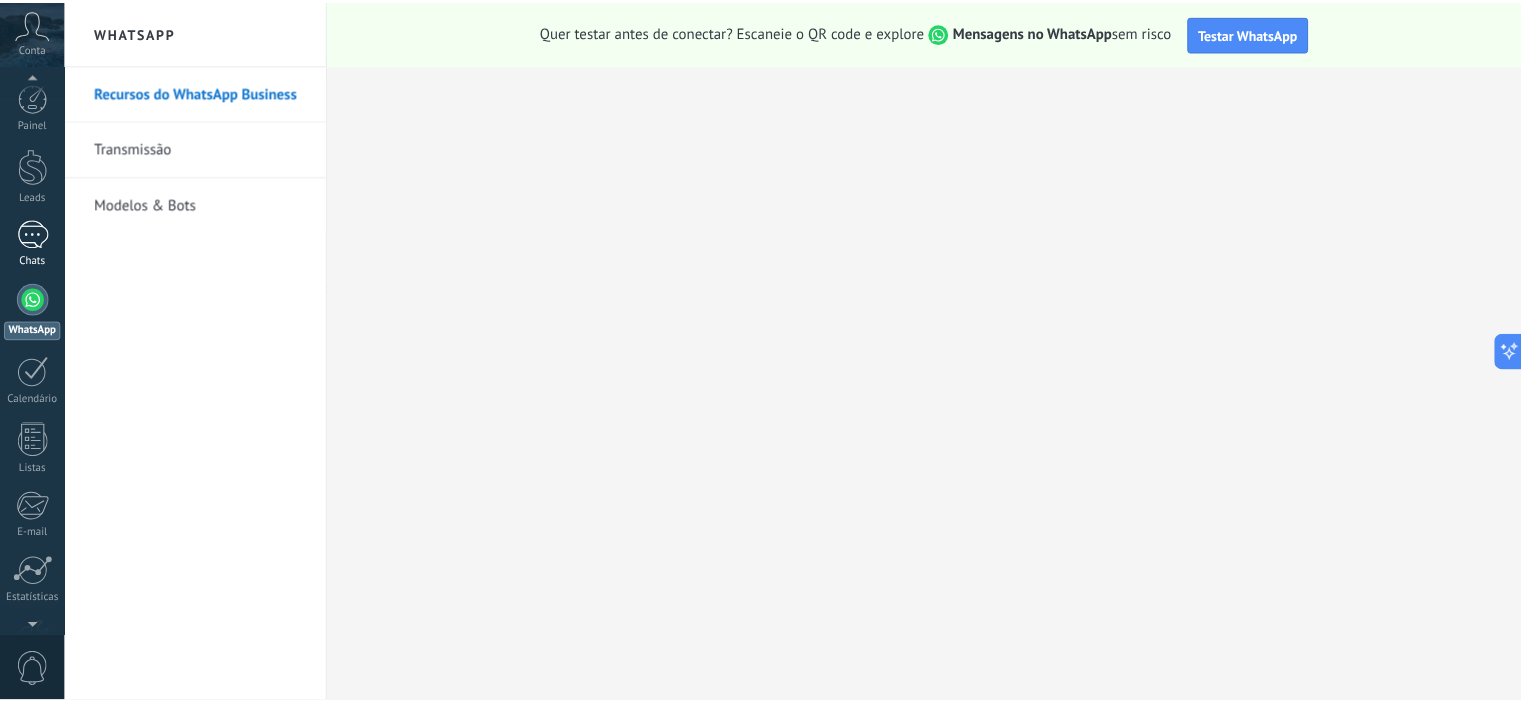 scroll, scrollTop: 0, scrollLeft: 0, axis: both 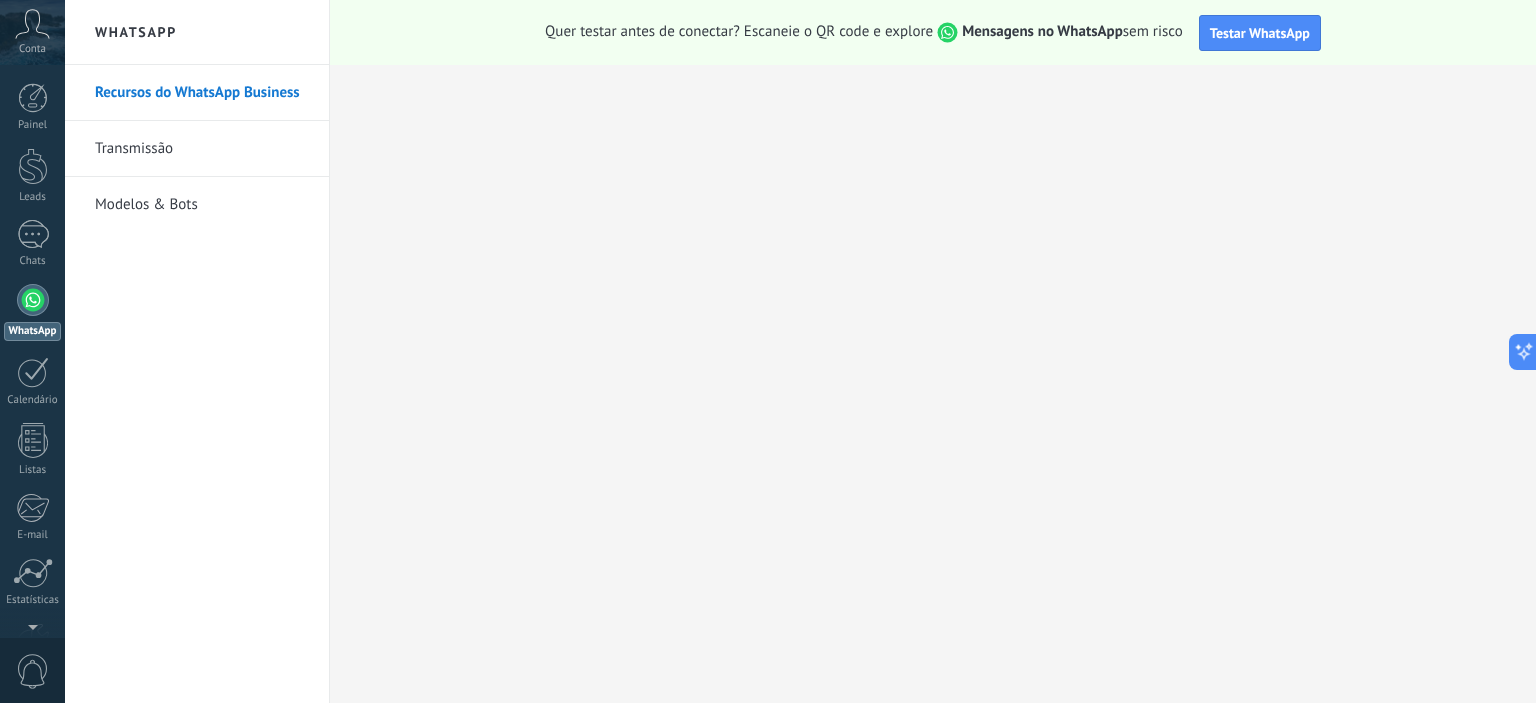 click at bounding box center [32, 24] 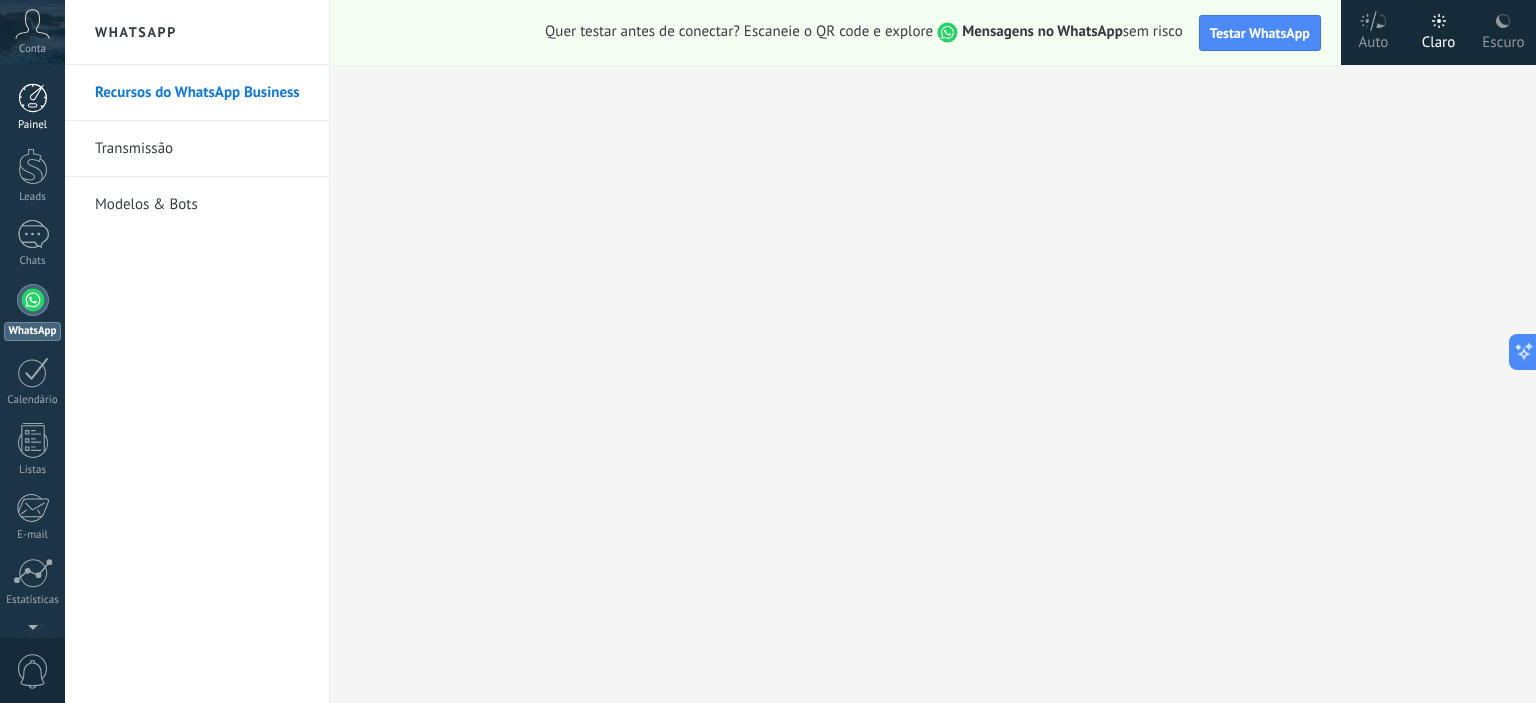 click at bounding box center (33, 98) 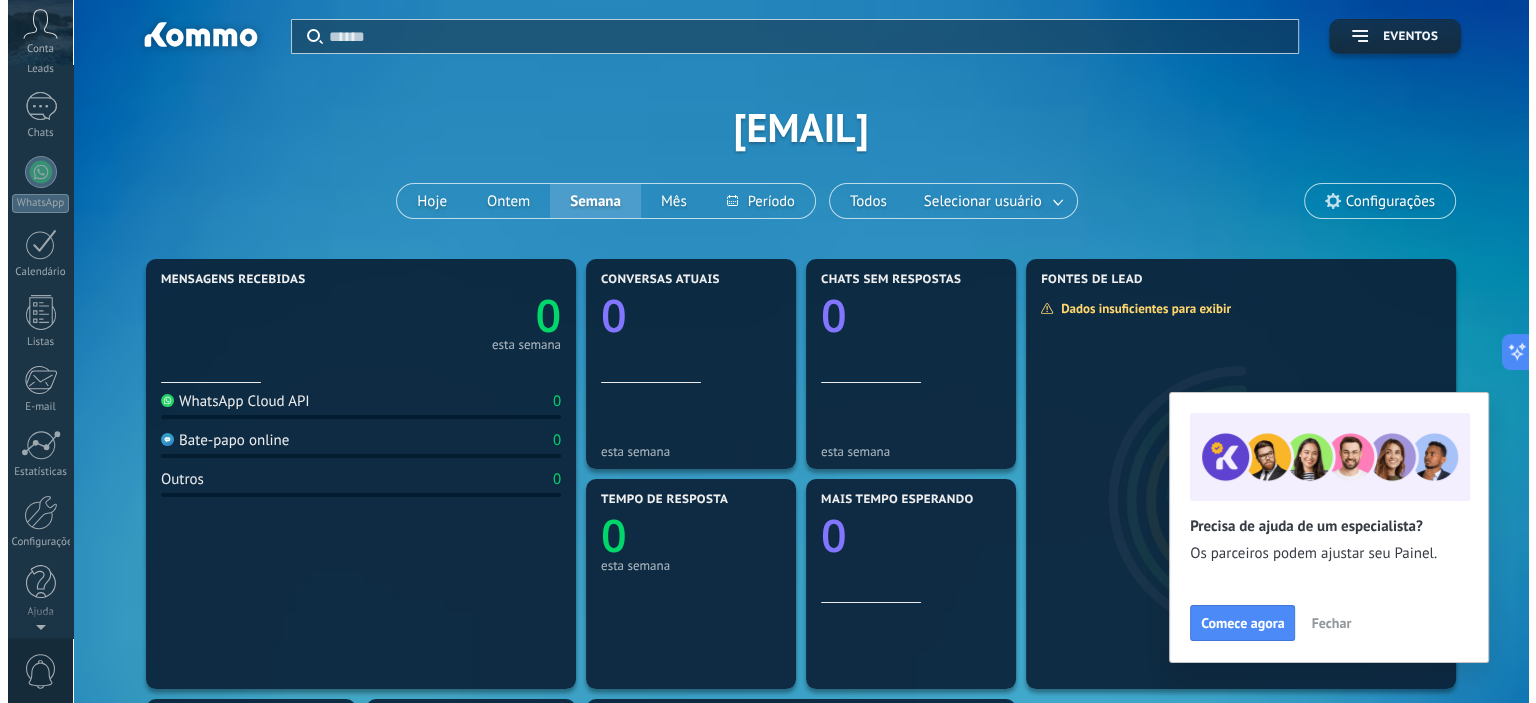 scroll, scrollTop: 0, scrollLeft: 0, axis: both 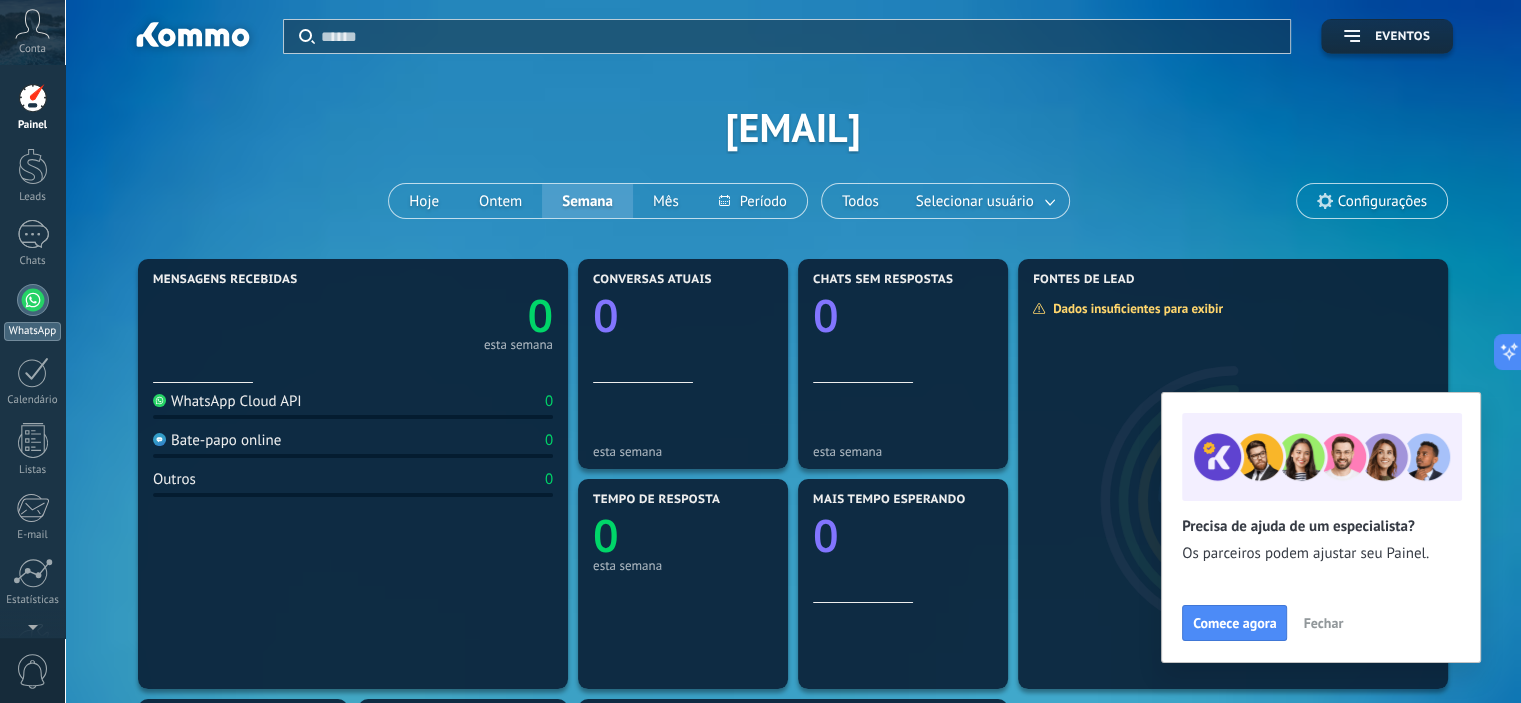 click at bounding box center [33, 300] 